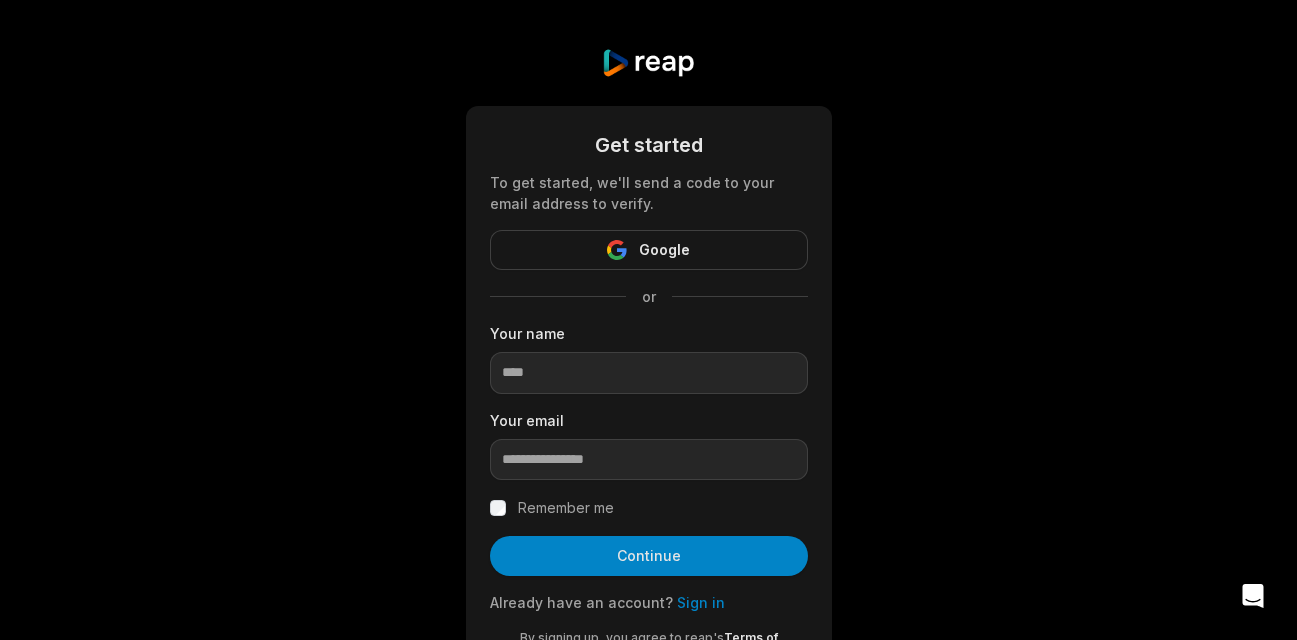 scroll, scrollTop: 0, scrollLeft: 0, axis: both 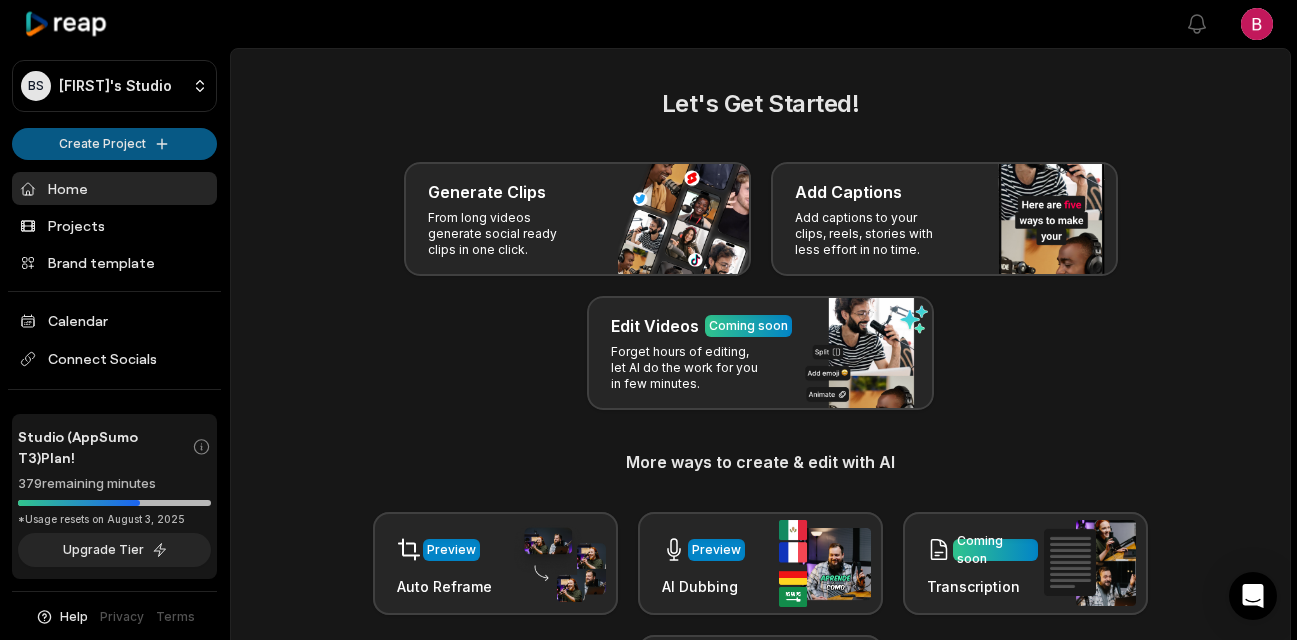 click on "[FIRST] [LAST] *Usage resets on August 3, 2025 Upgrade Tier Help Privacy Terms Open sidebar View notifications Open user menu   Let's Get Started! Generate Clips From long videos generate social ready clips in one click. Add Captions Add captions to your clips, reels, stories with less effort in no time. Edit Videos Coming soon Forget hours of editing, let AI do the work for you in few minutes. More ways to create & edit with AI Preview Auto Reframe Preview AI Dubbing Coming soon Transcription Coming soon Noise removal Recent Projects View all View Clips Clips 28:40 Sgt_ V Open options 2 days ago View Clips Clips 46:59 [FIRST] [LAST] Open options 5 days ago View Clips Clips 52:08 [FIRST] [LAST] Open options 7 days ago View Clips Clips 45:00 [FIRST] [LAST] Open options 11 days ago Made with   in [CITY]" at bounding box center (648, 320) 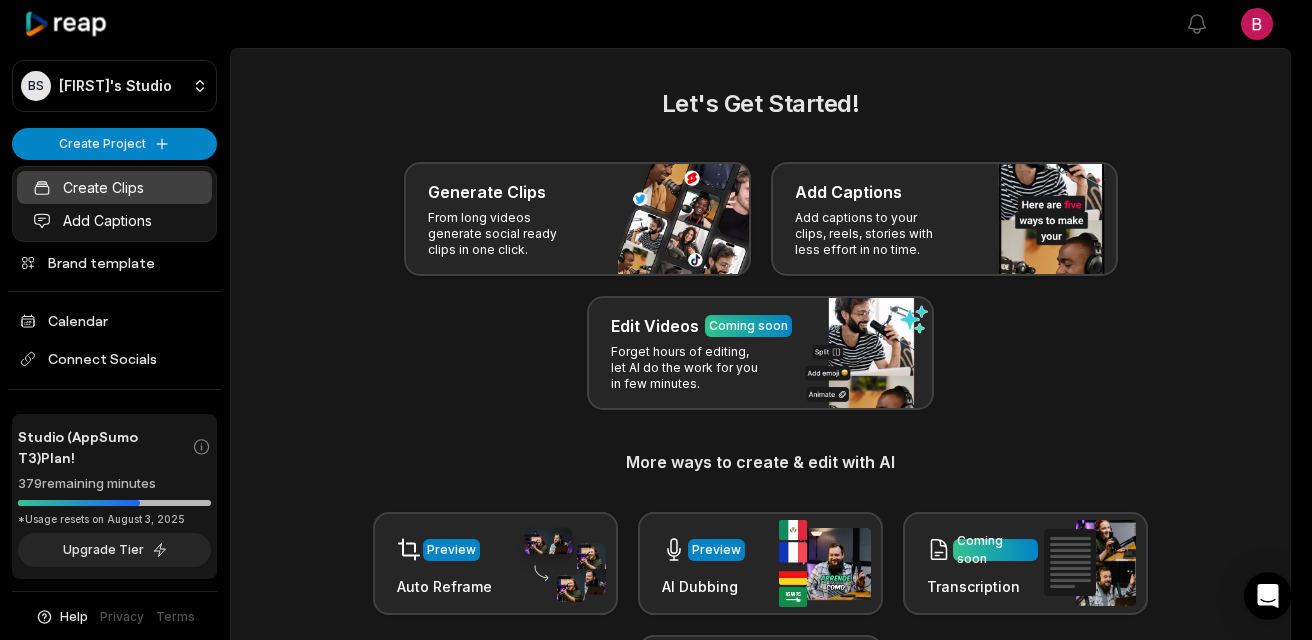 click on "Create Clips" at bounding box center [114, 187] 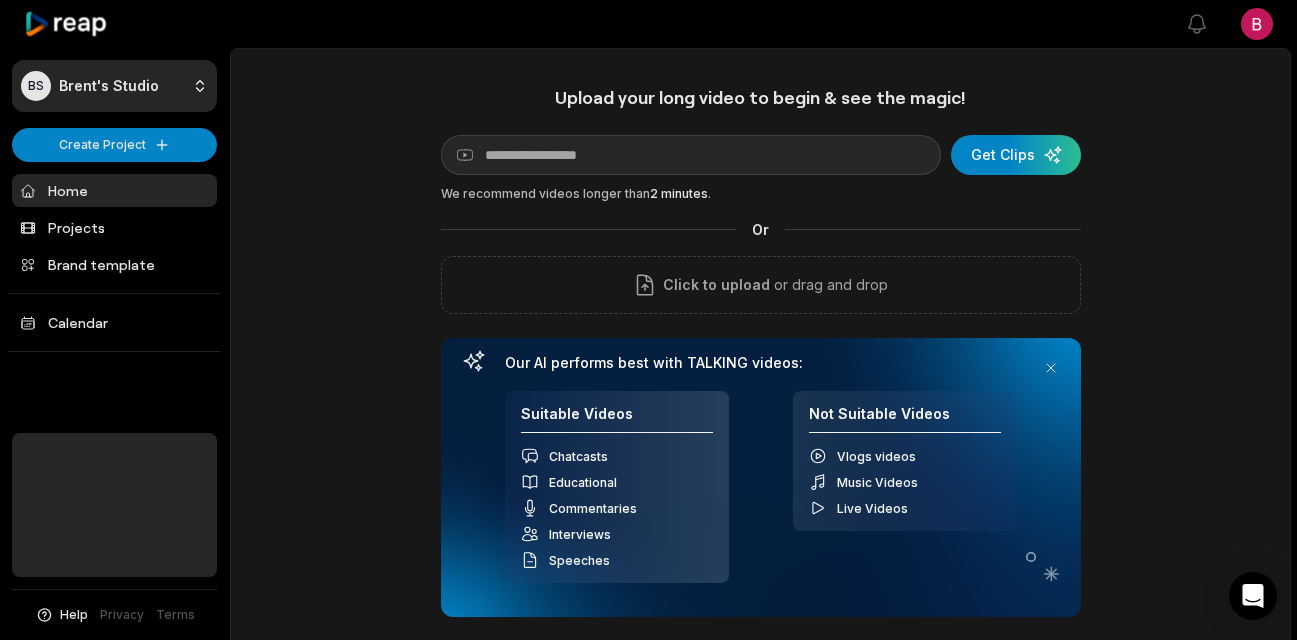scroll, scrollTop: 0, scrollLeft: 0, axis: both 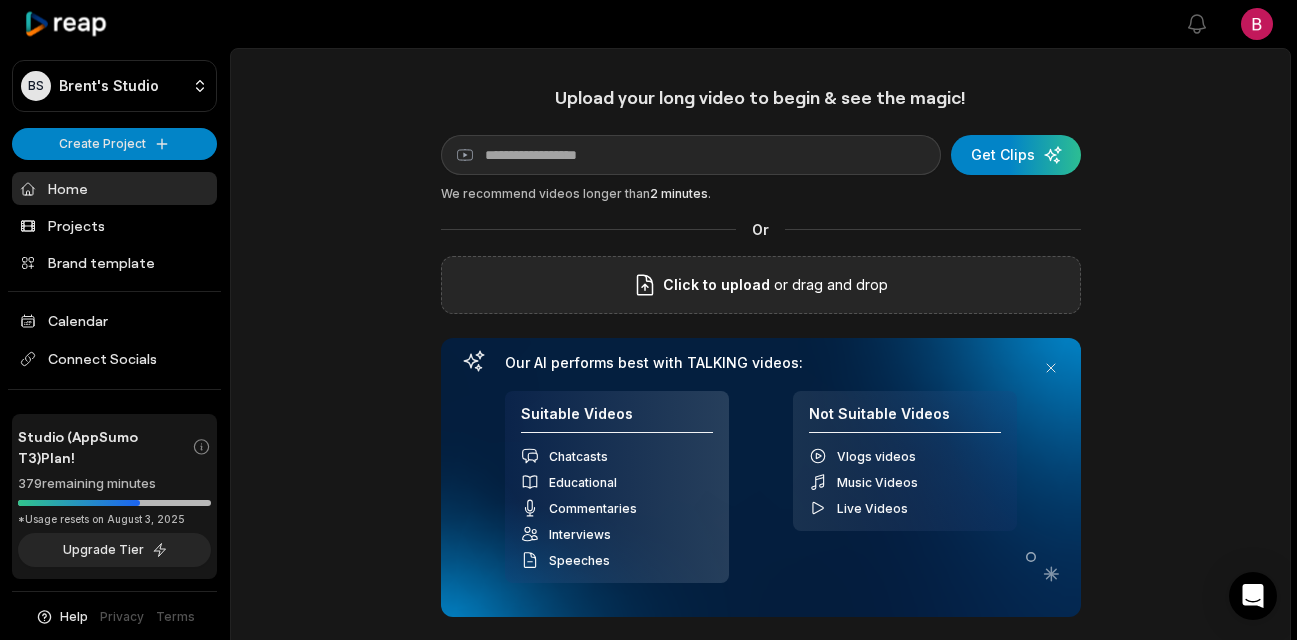 click on "Click to upload" at bounding box center [716, 285] 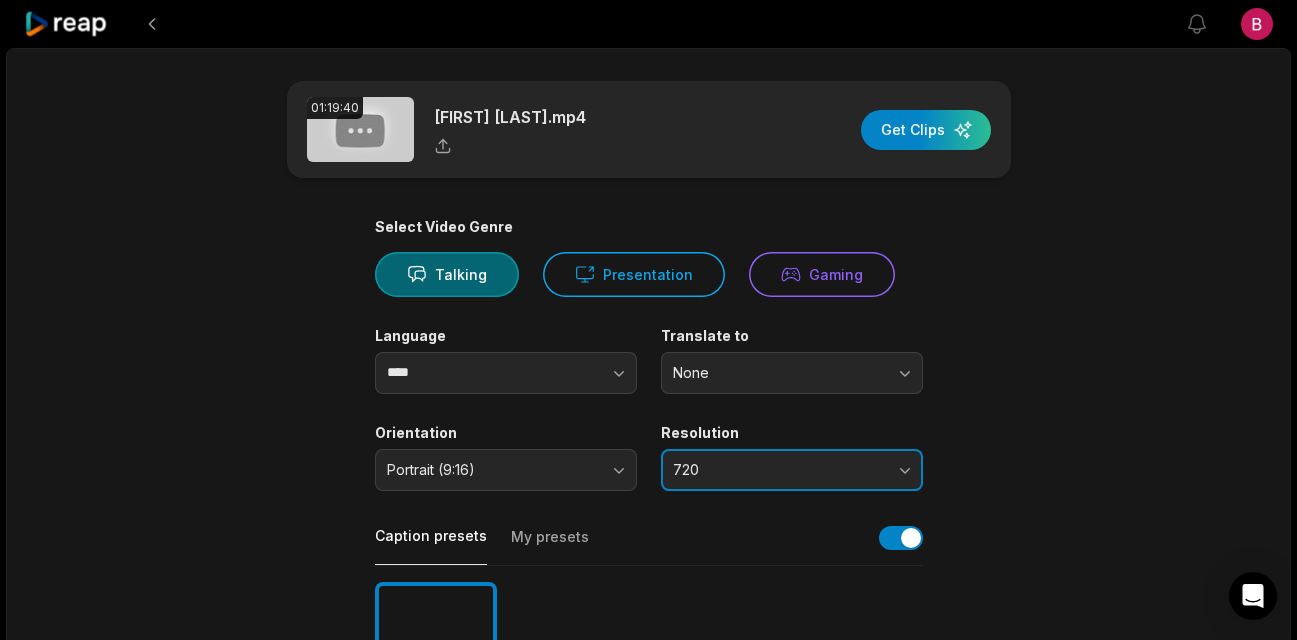 click on "720" at bounding box center [792, 470] 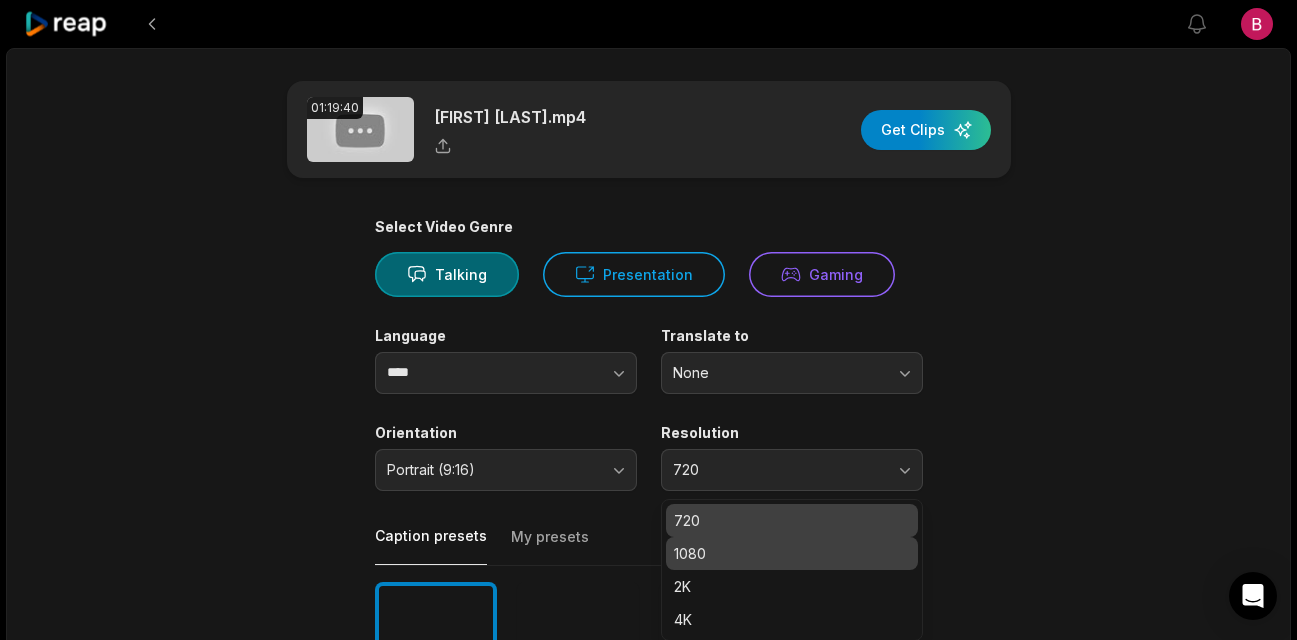 click on "1080" at bounding box center (792, 553) 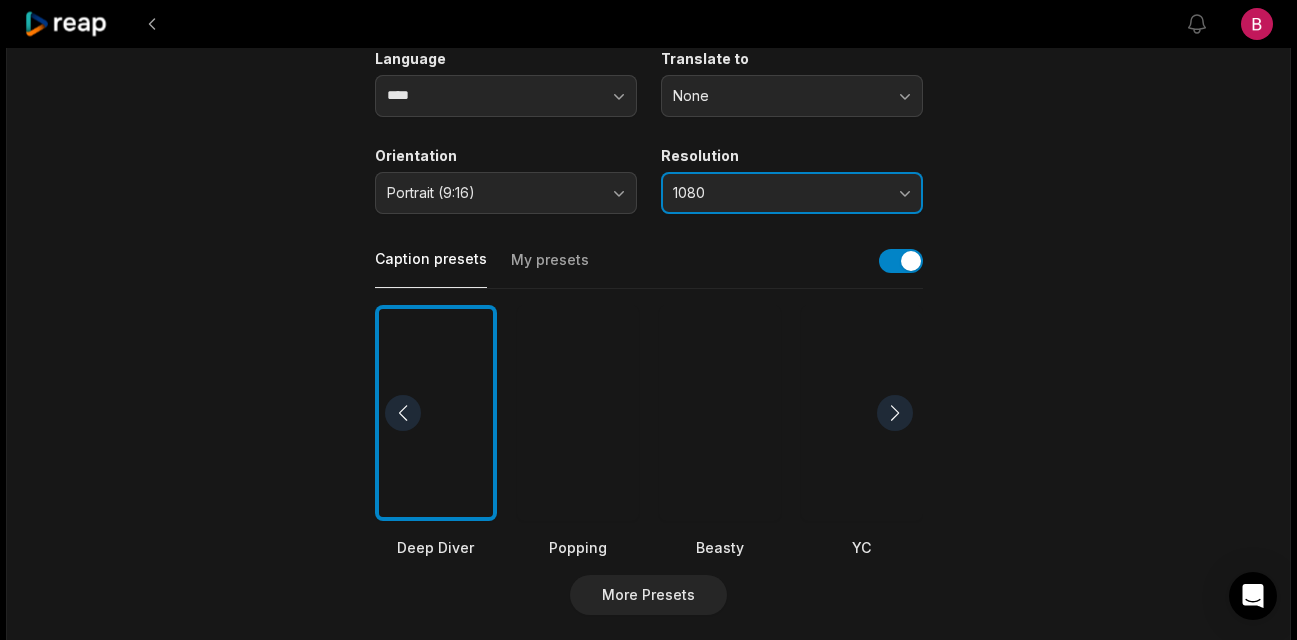 scroll, scrollTop: 299, scrollLeft: 0, axis: vertical 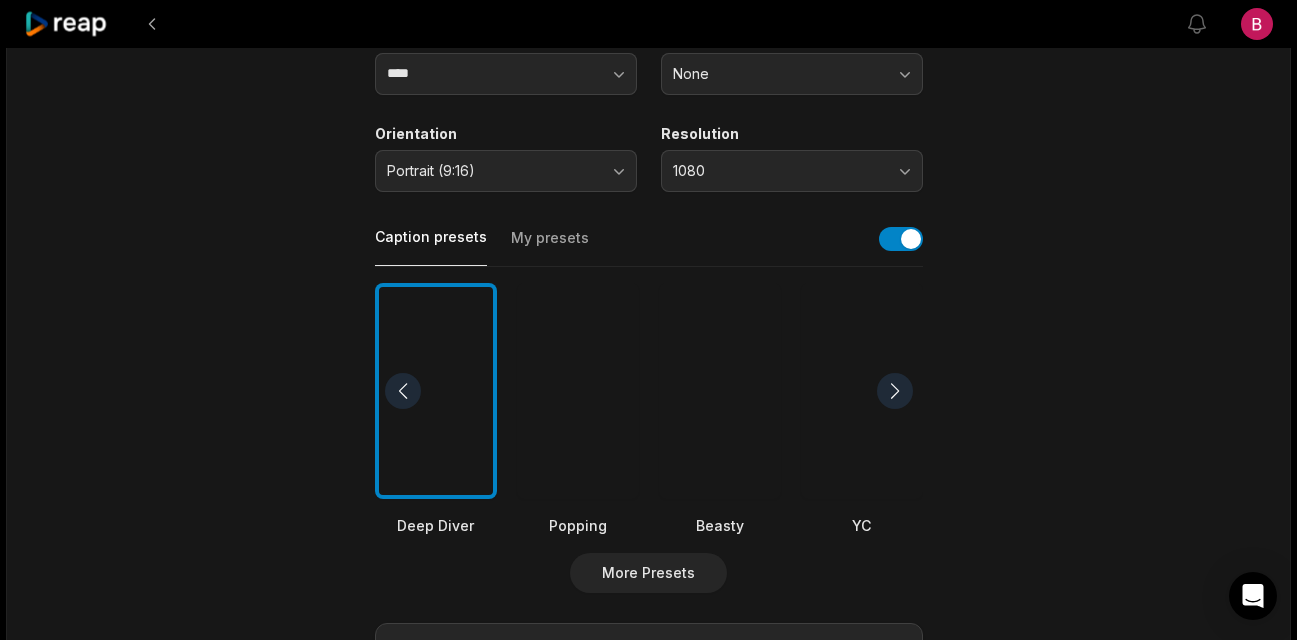 click at bounding box center (578, 391) 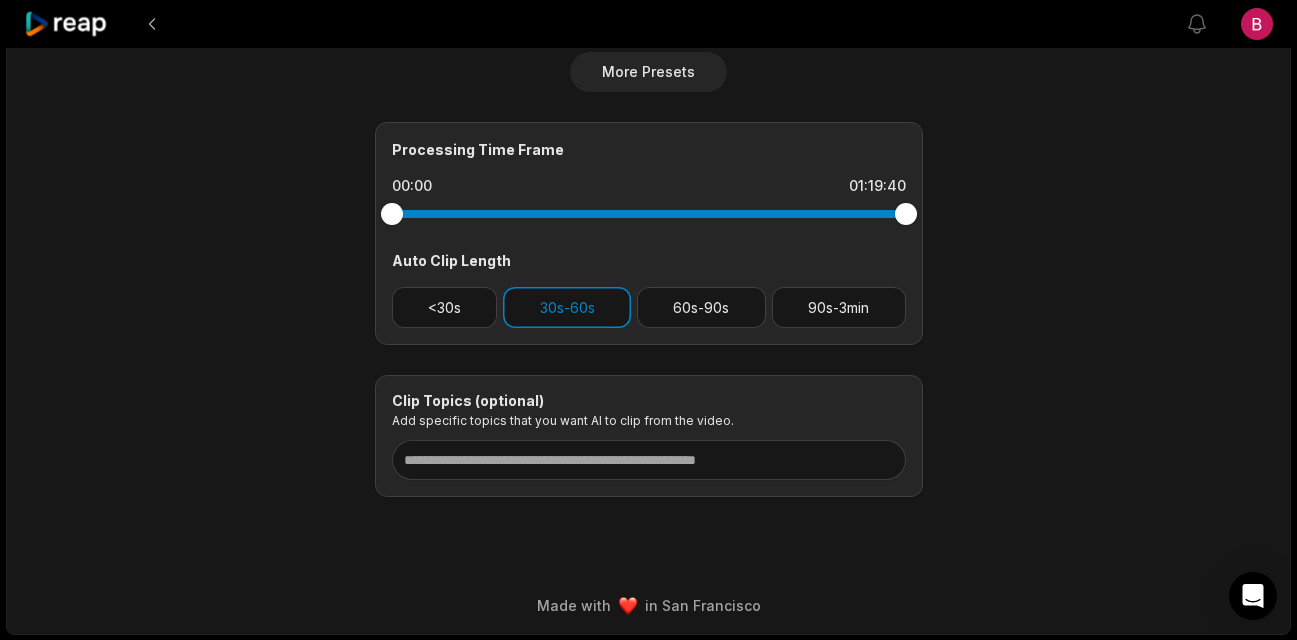 scroll, scrollTop: 801, scrollLeft: 0, axis: vertical 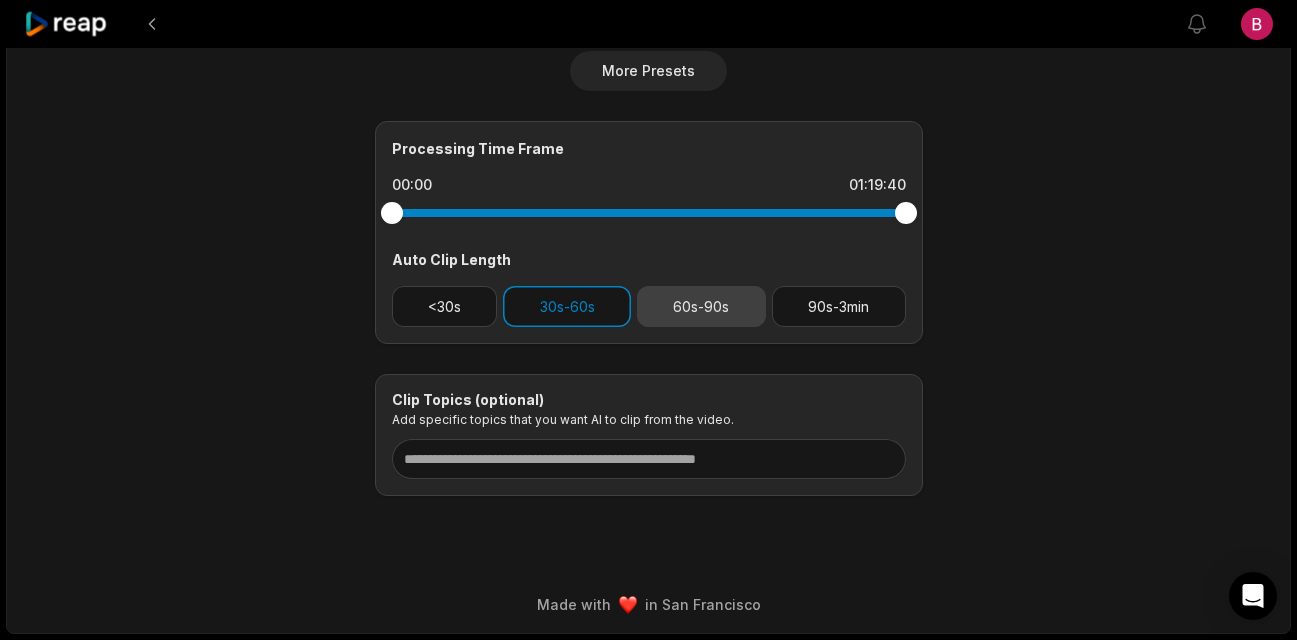 click on "60s-90s" at bounding box center [701, 306] 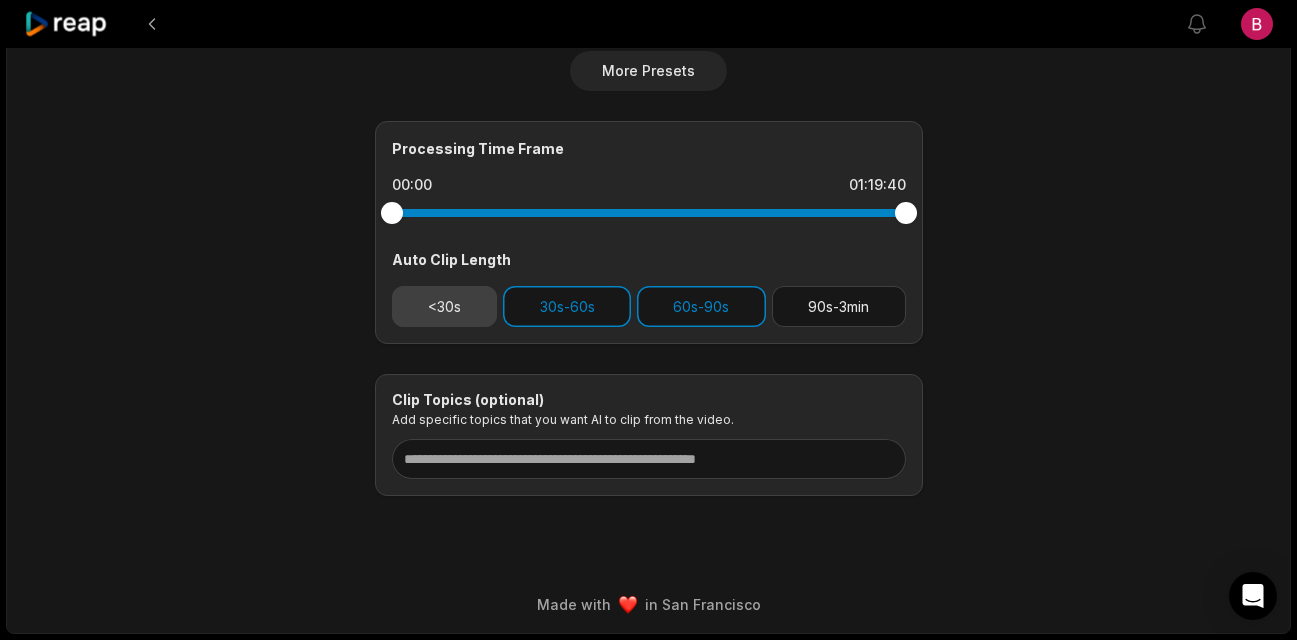 click on "<30s" at bounding box center [445, 306] 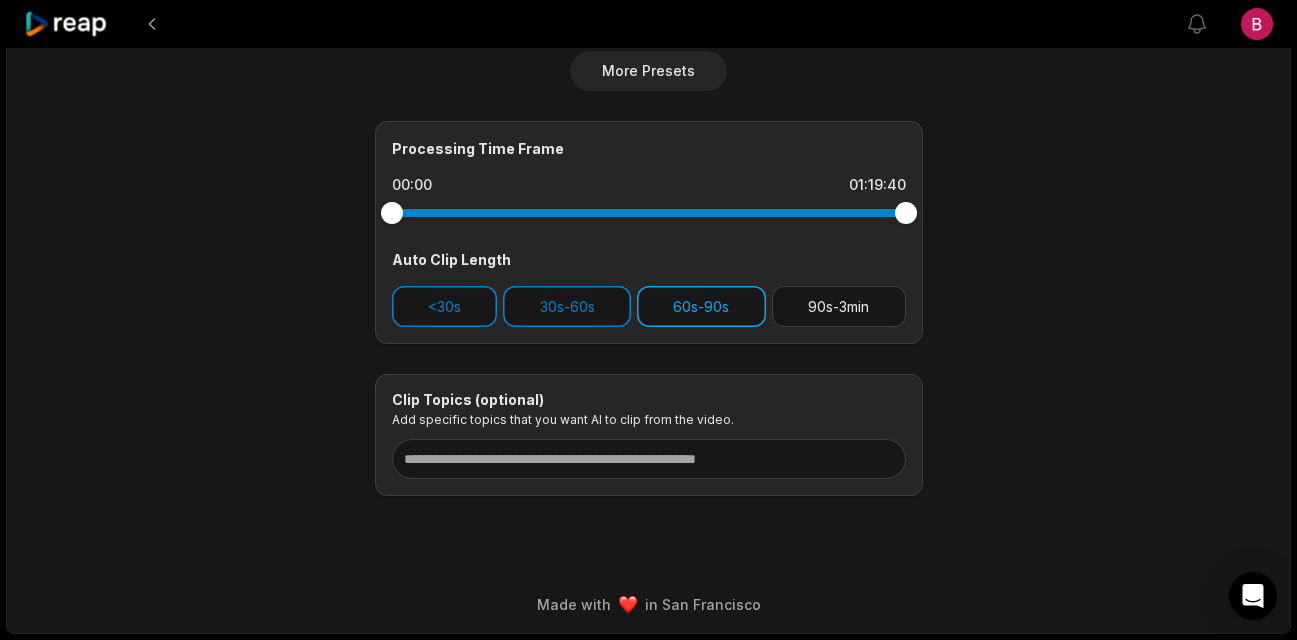 click on "60s-90s" at bounding box center (701, 306) 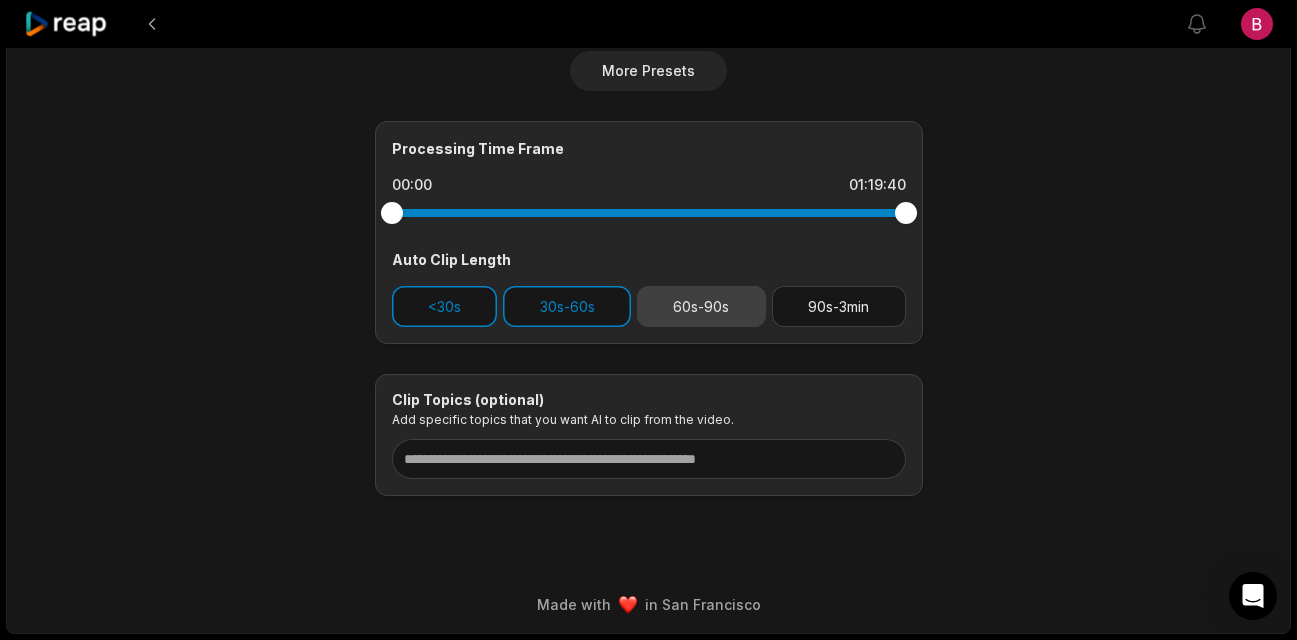 click on "60s-90s" at bounding box center (701, 306) 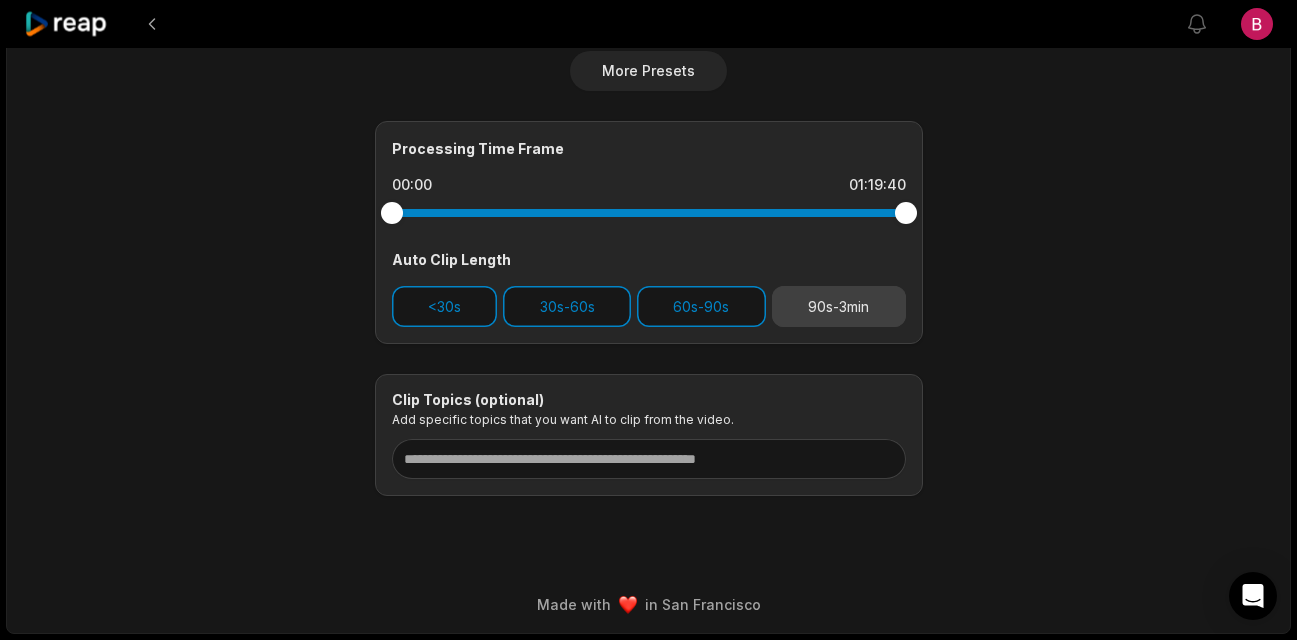click on "90s-3min" at bounding box center (839, 306) 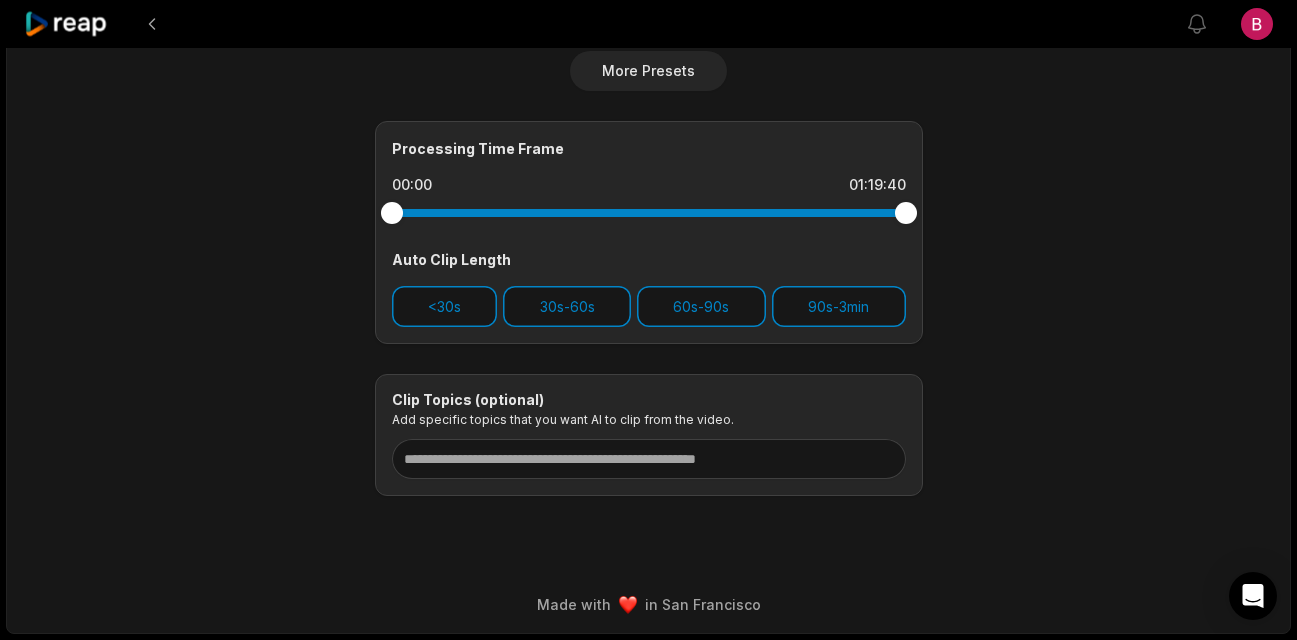 scroll, scrollTop: 0, scrollLeft: 0, axis: both 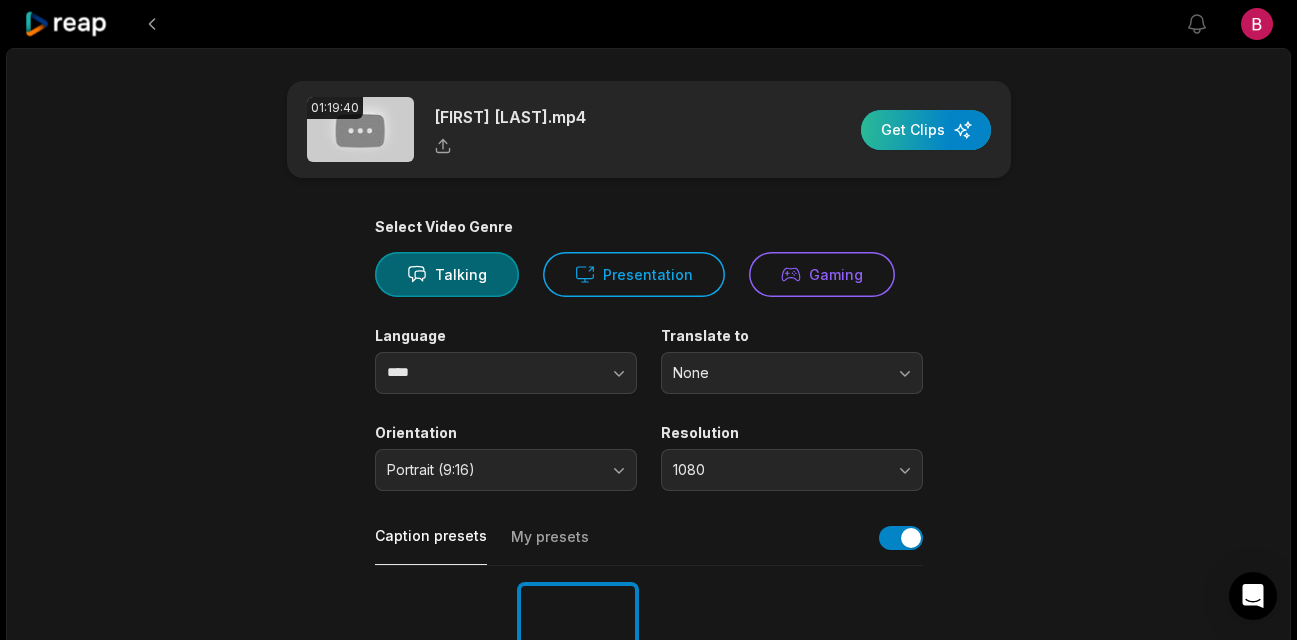 click at bounding box center [926, 130] 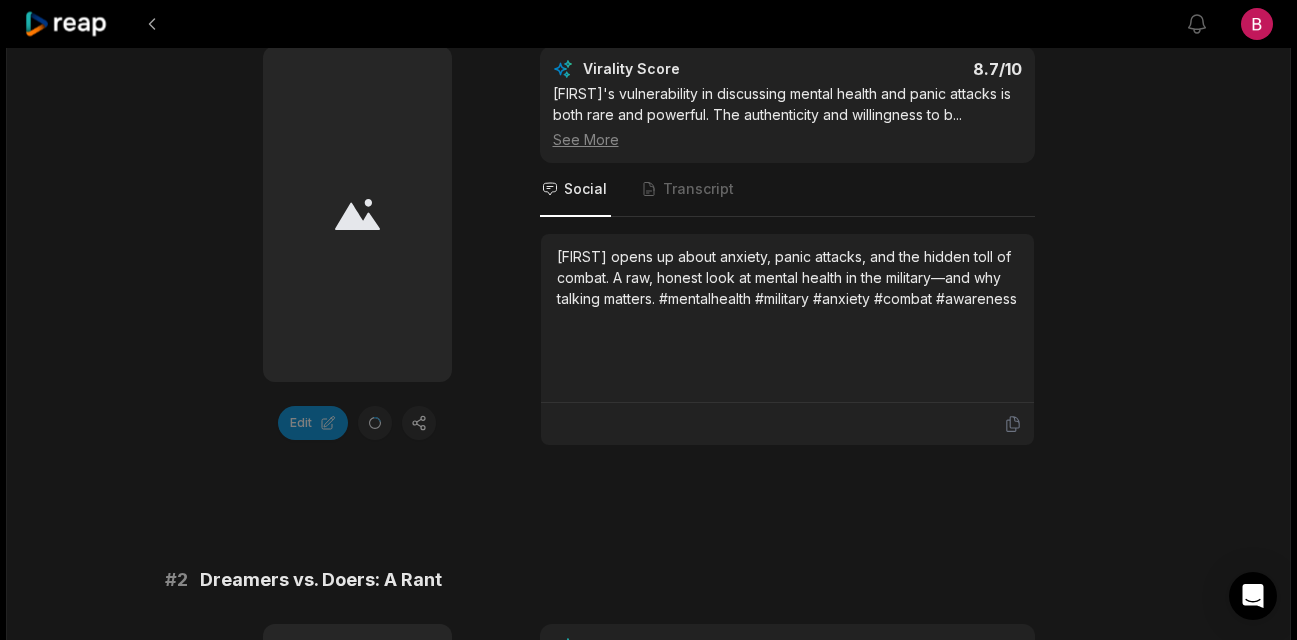scroll, scrollTop: 558, scrollLeft: 0, axis: vertical 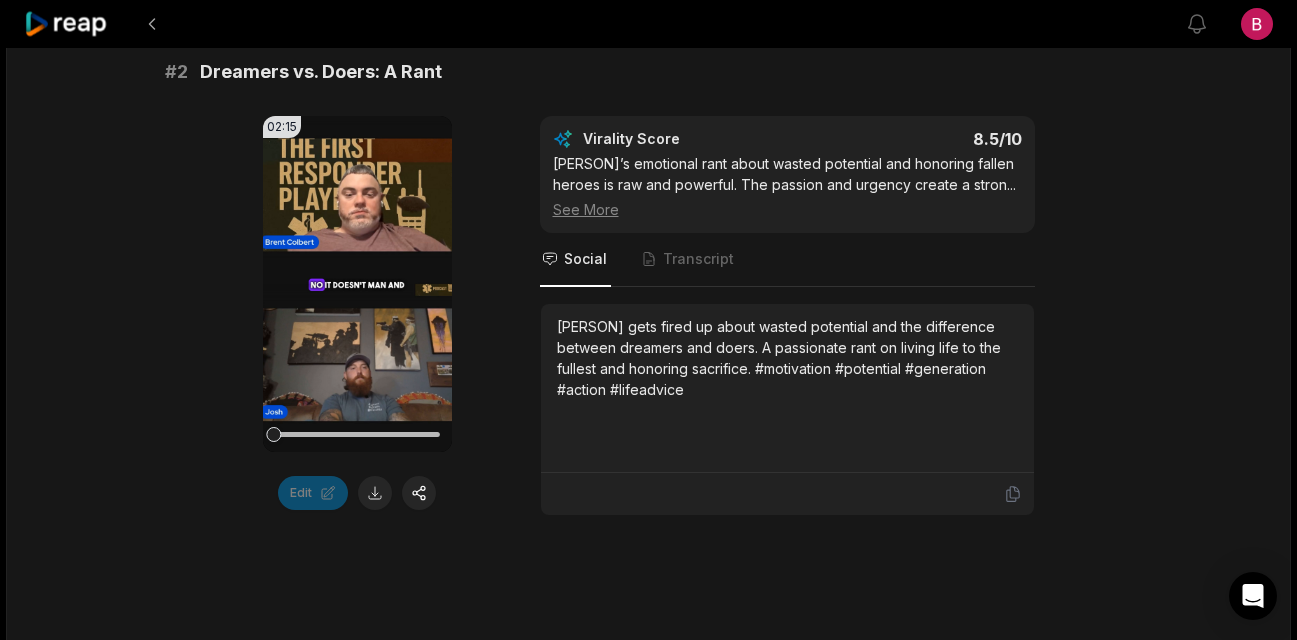 click at bounding box center [375, 493] 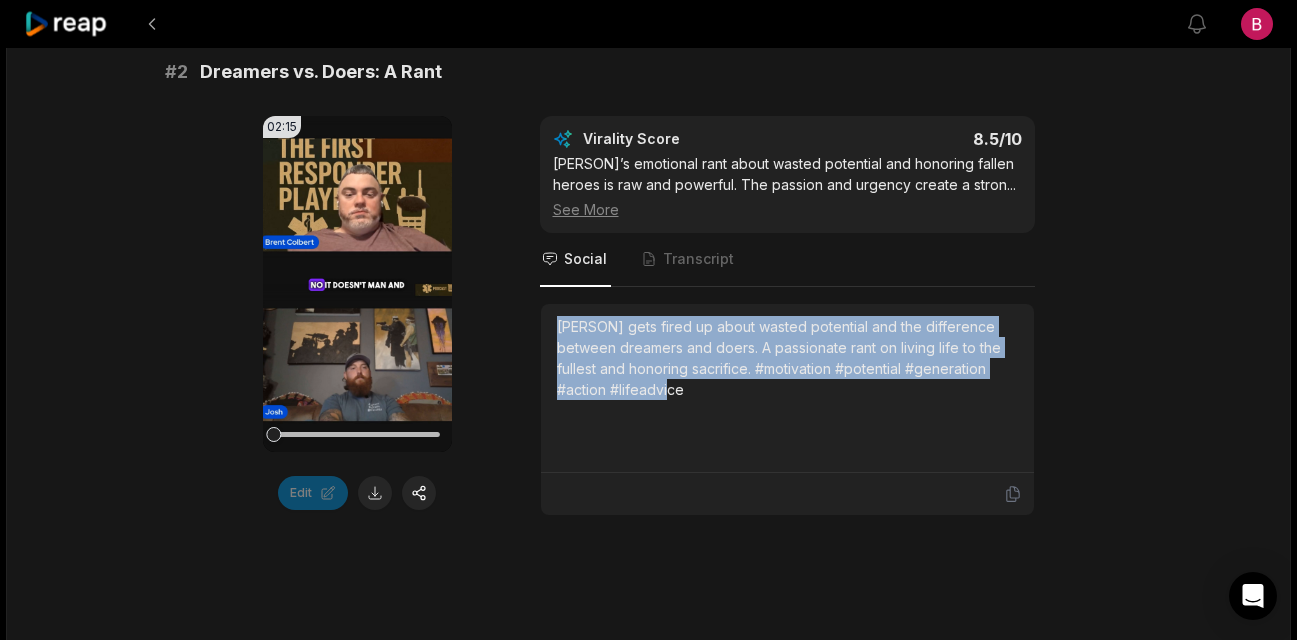 drag, startPoint x: 728, startPoint y: 393, endPoint x: 540, endPoint y: 300, distance: 209.74509 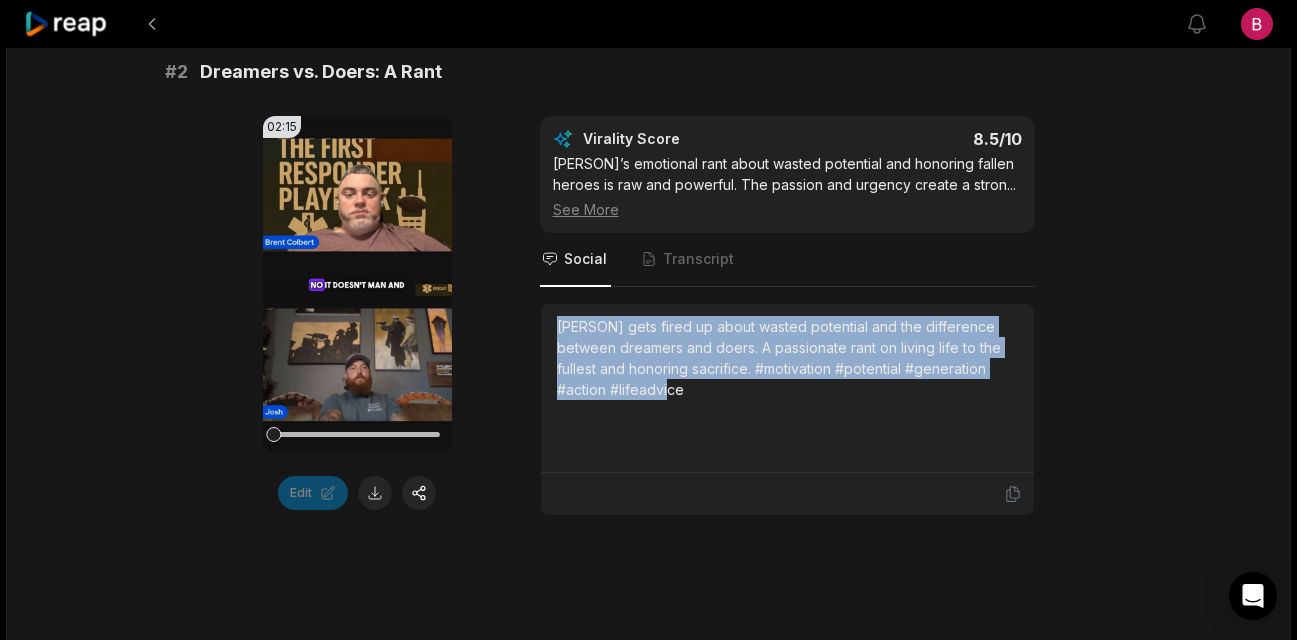 copy on "[PERSON] gets fired up about wasted potential and the difference between dreamers and doers. A passionate rant on living life to the fullest and honoring sacrifice. #motivation #potential #generation #action #lifeadvice" 